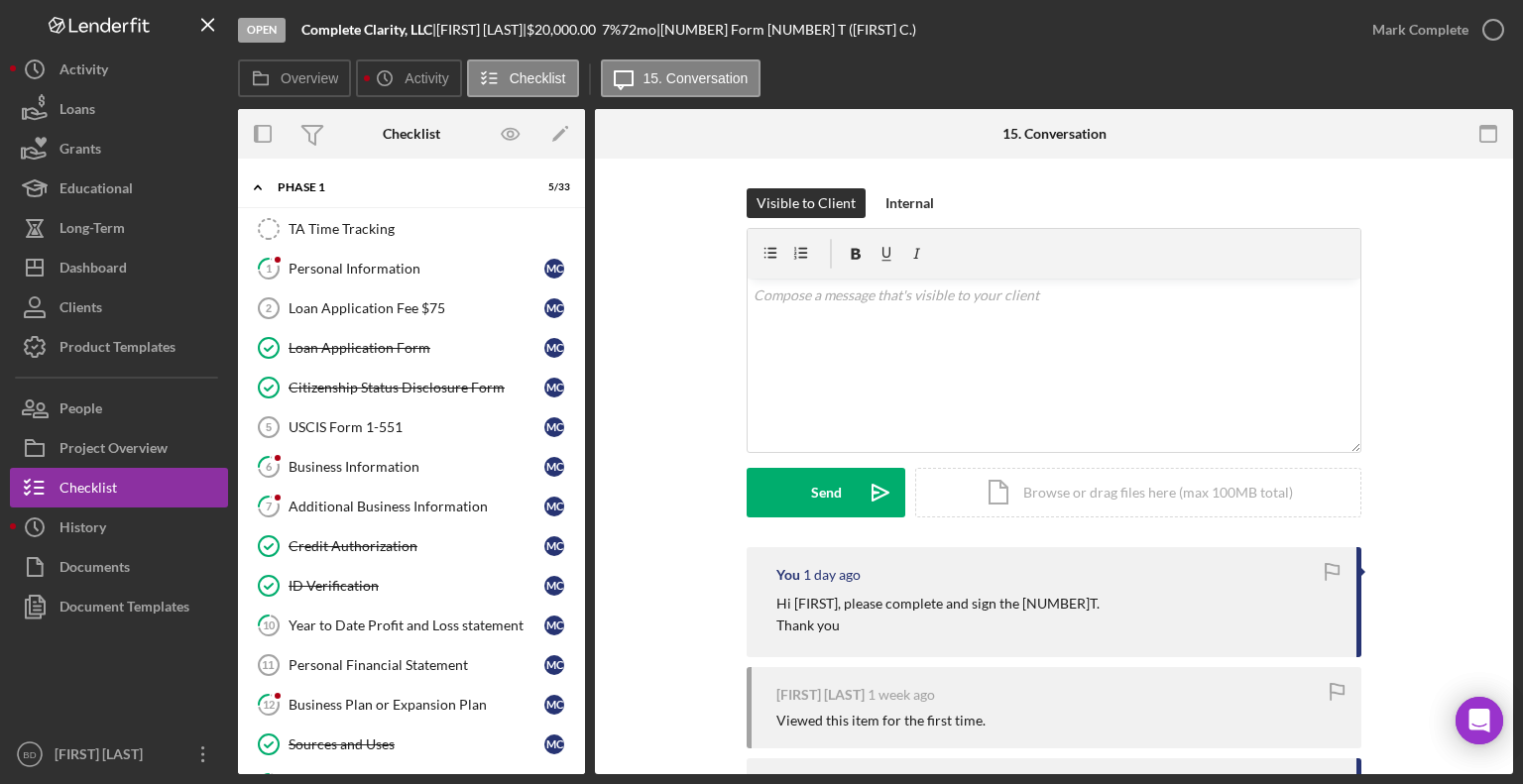 scroll, scrollTop: 0, scrollLeft: 0, axis: both 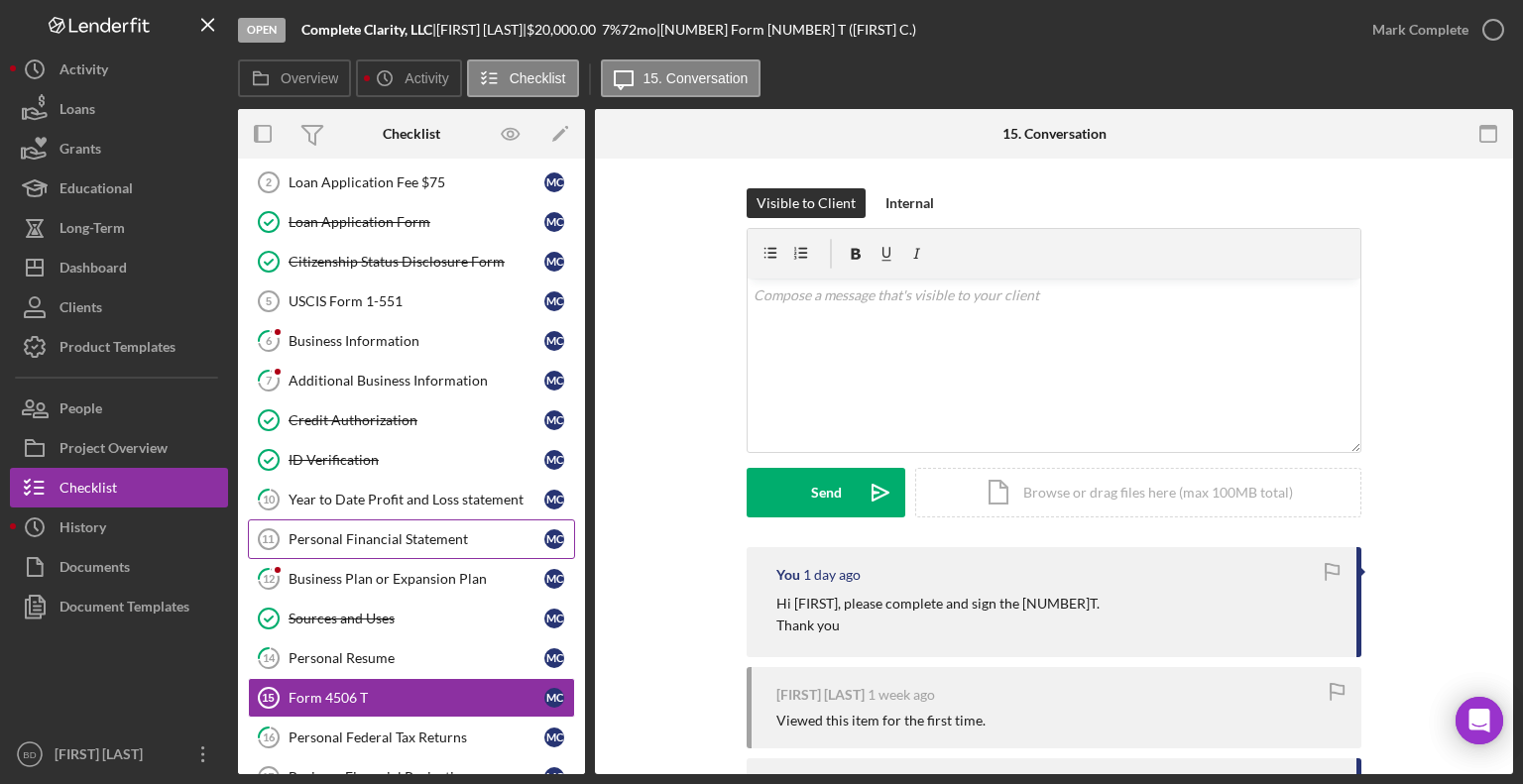 click on "Personal Financial Statement" at bounding box center (416, 539) 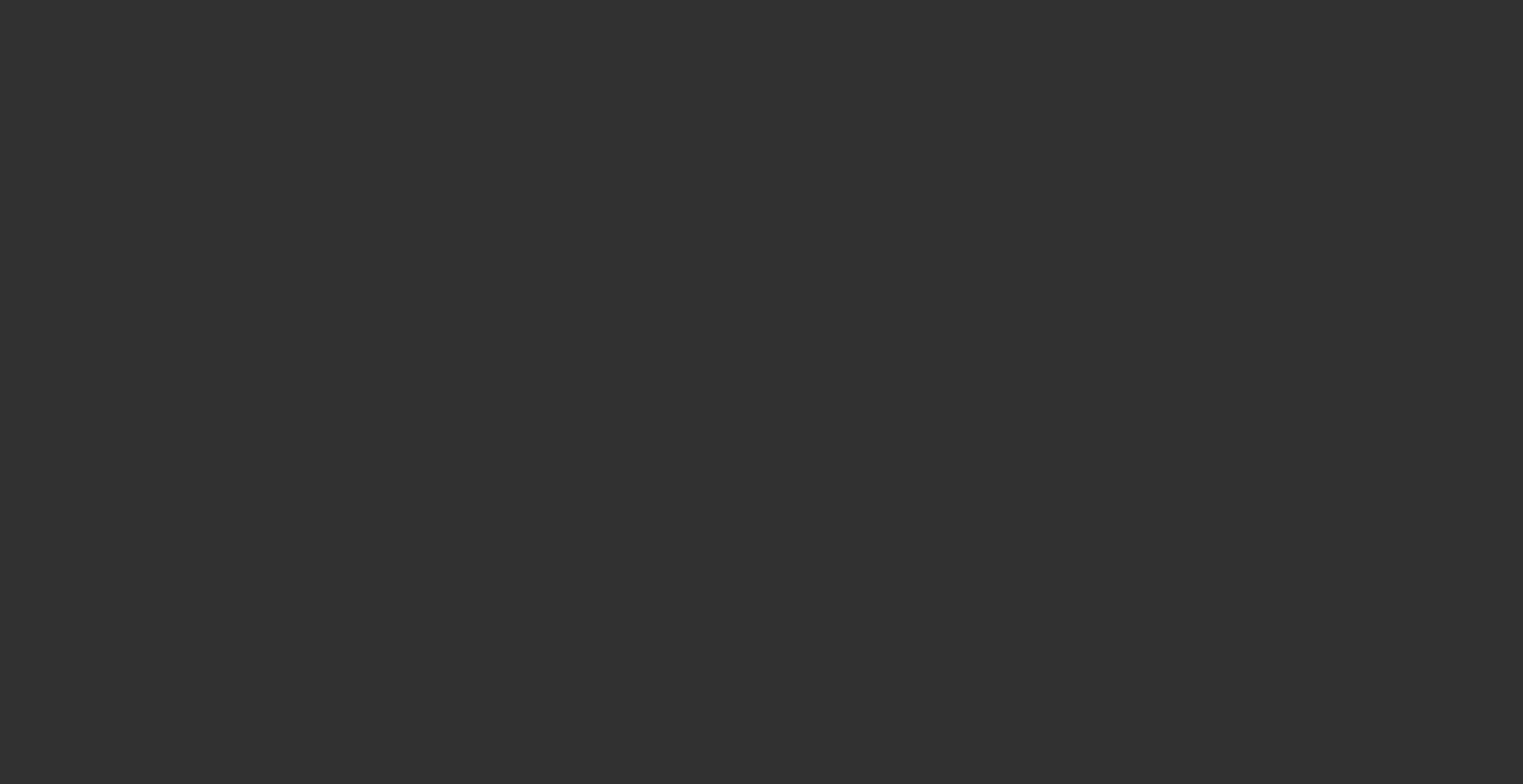 scroll, scrollTop: 0, scrollLeft: 0, axis: both 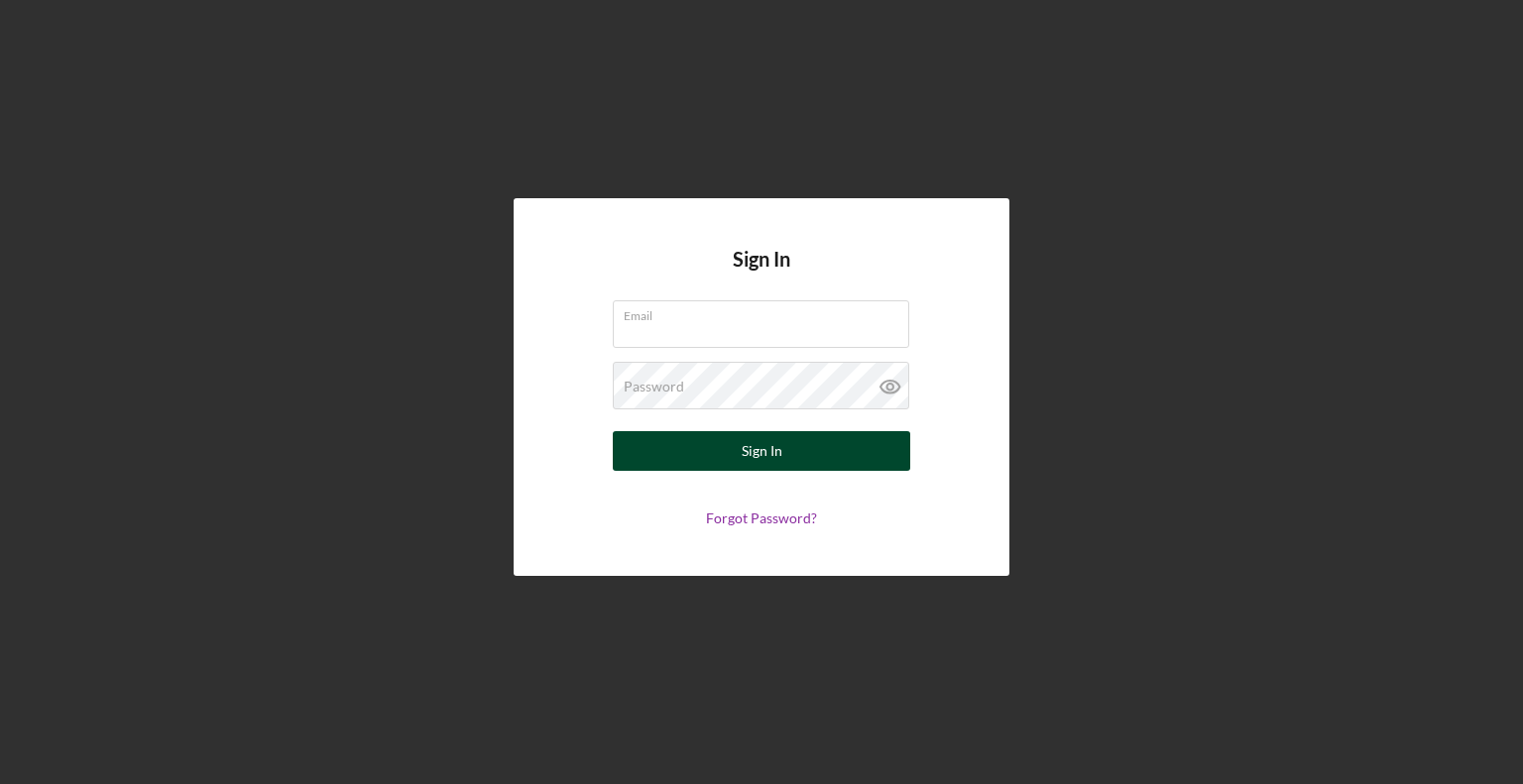 type on "[EMAIL]" 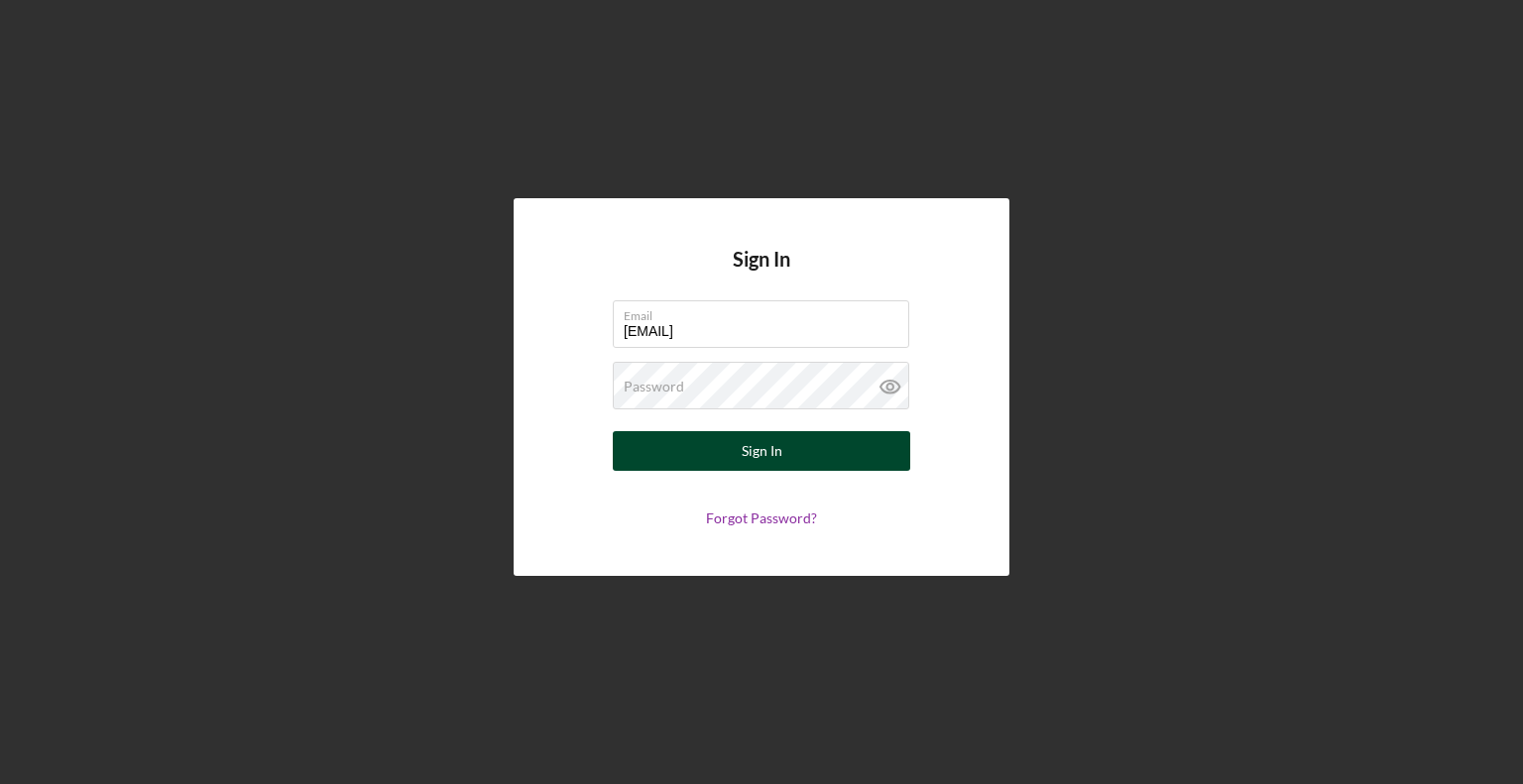 click on "Sign In" at bounding box center [762, 451] 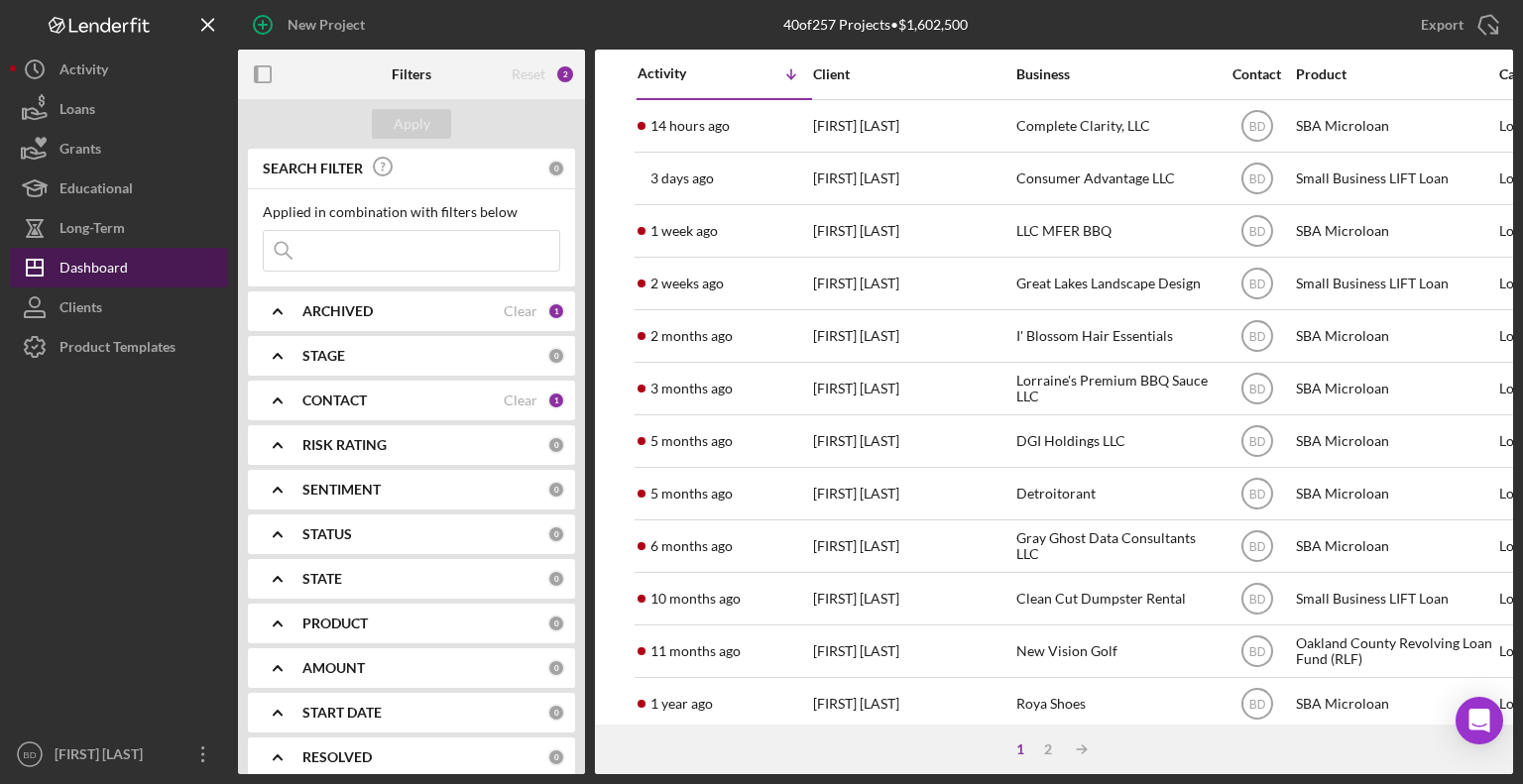 click on "Dashboard" at bounding box center (93, 270) 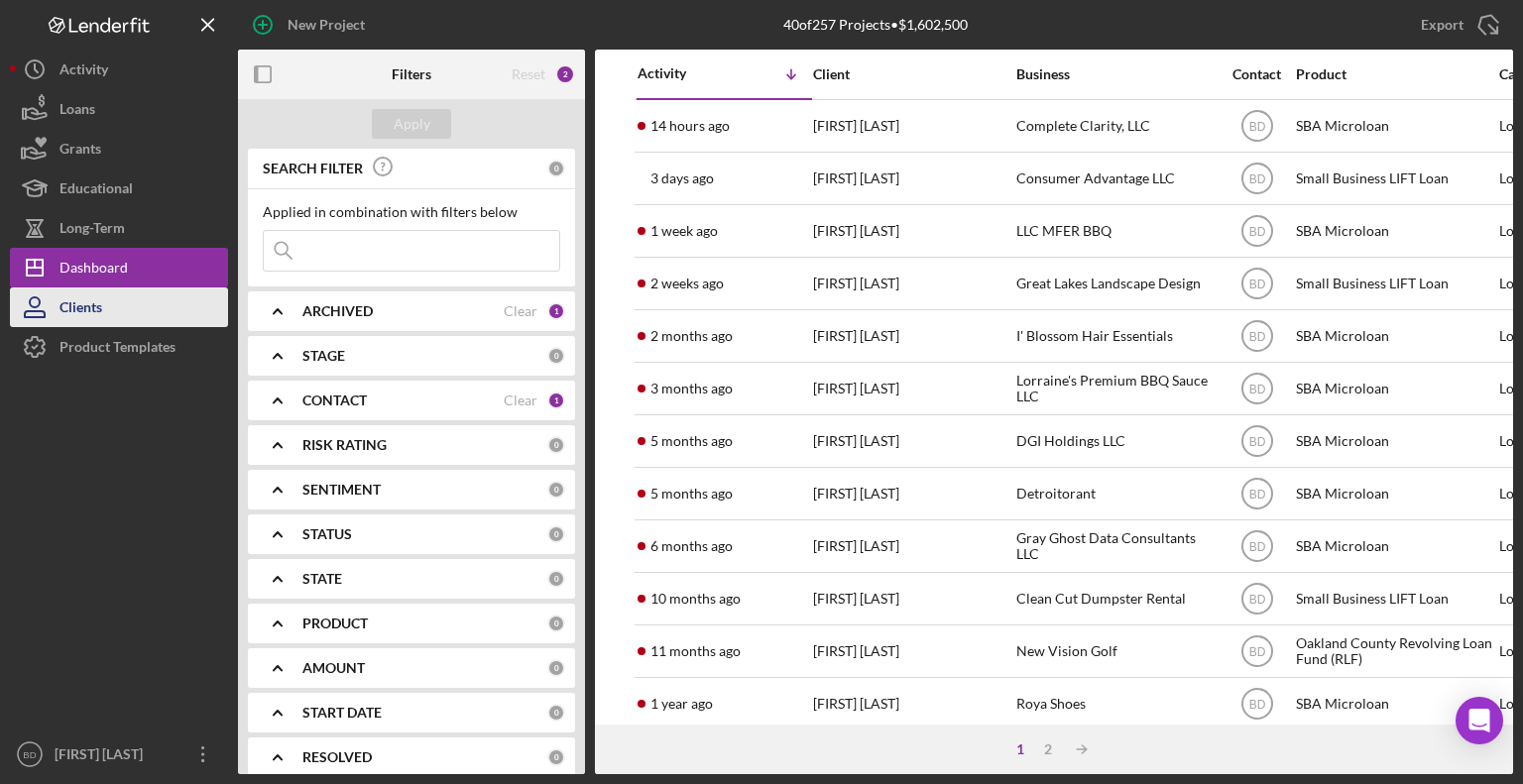 click on "Clients" at bounding box center (80, 309) 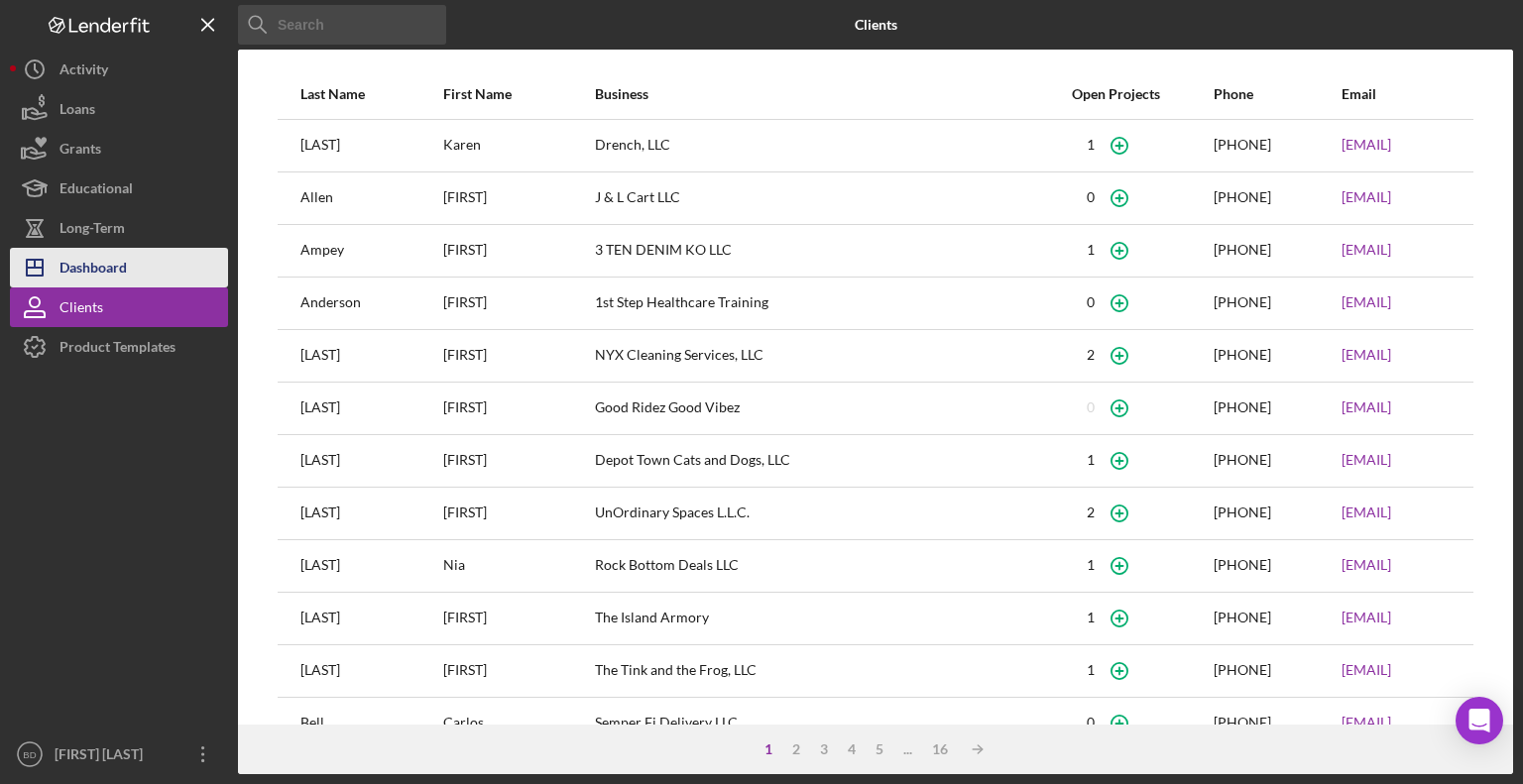 click on "Dashboard" at bounding box center (93, 270) 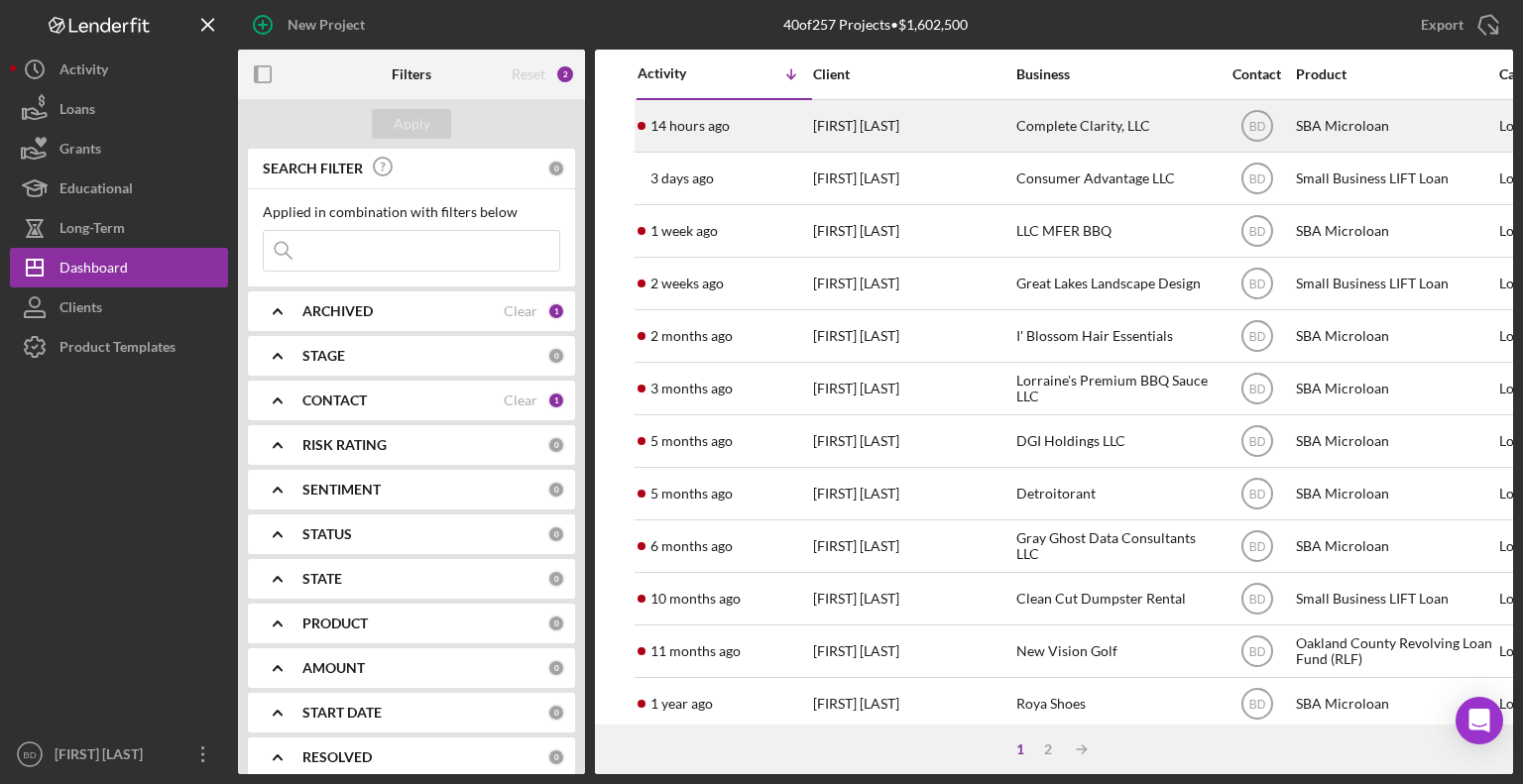 click on "[TIME] ago [FIRST] [LAST]" at bounding box center (724, 126) 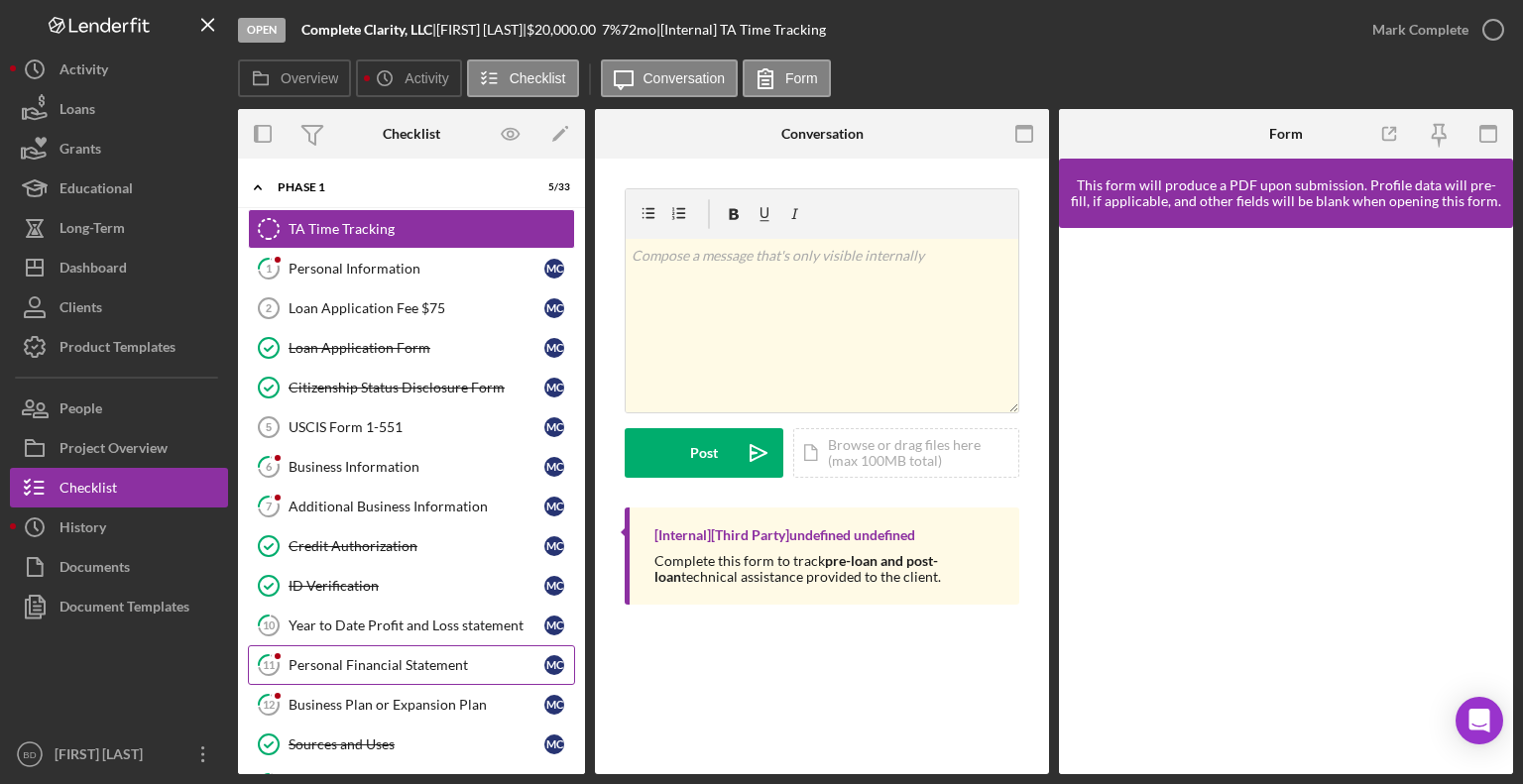click on "Personal Financial Statement" at bounding box center [416, 665] 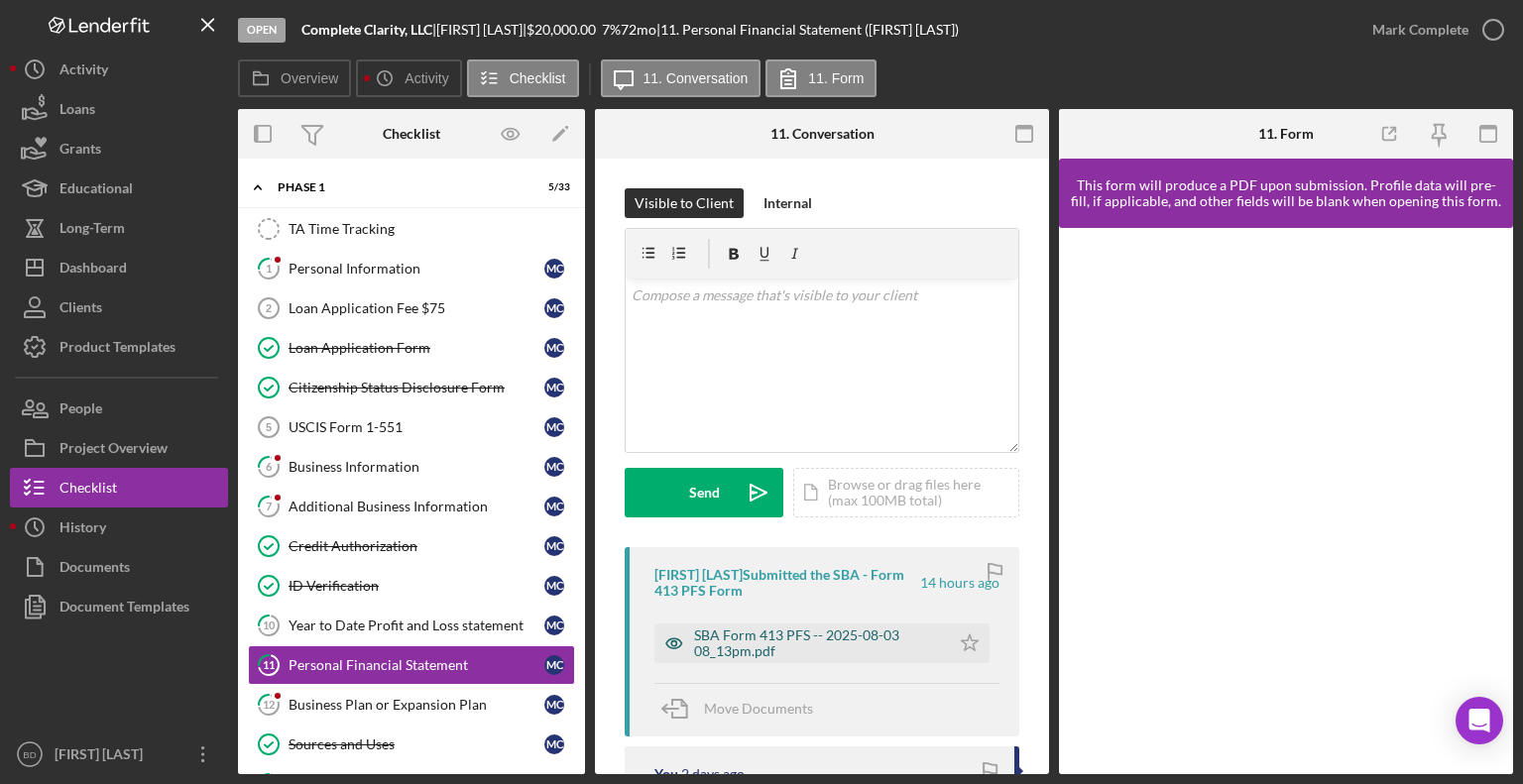 click on "SBA Form 413 PFS -- 2025-08-03 08_13pm.pdf" at bounding box center (817, 643) 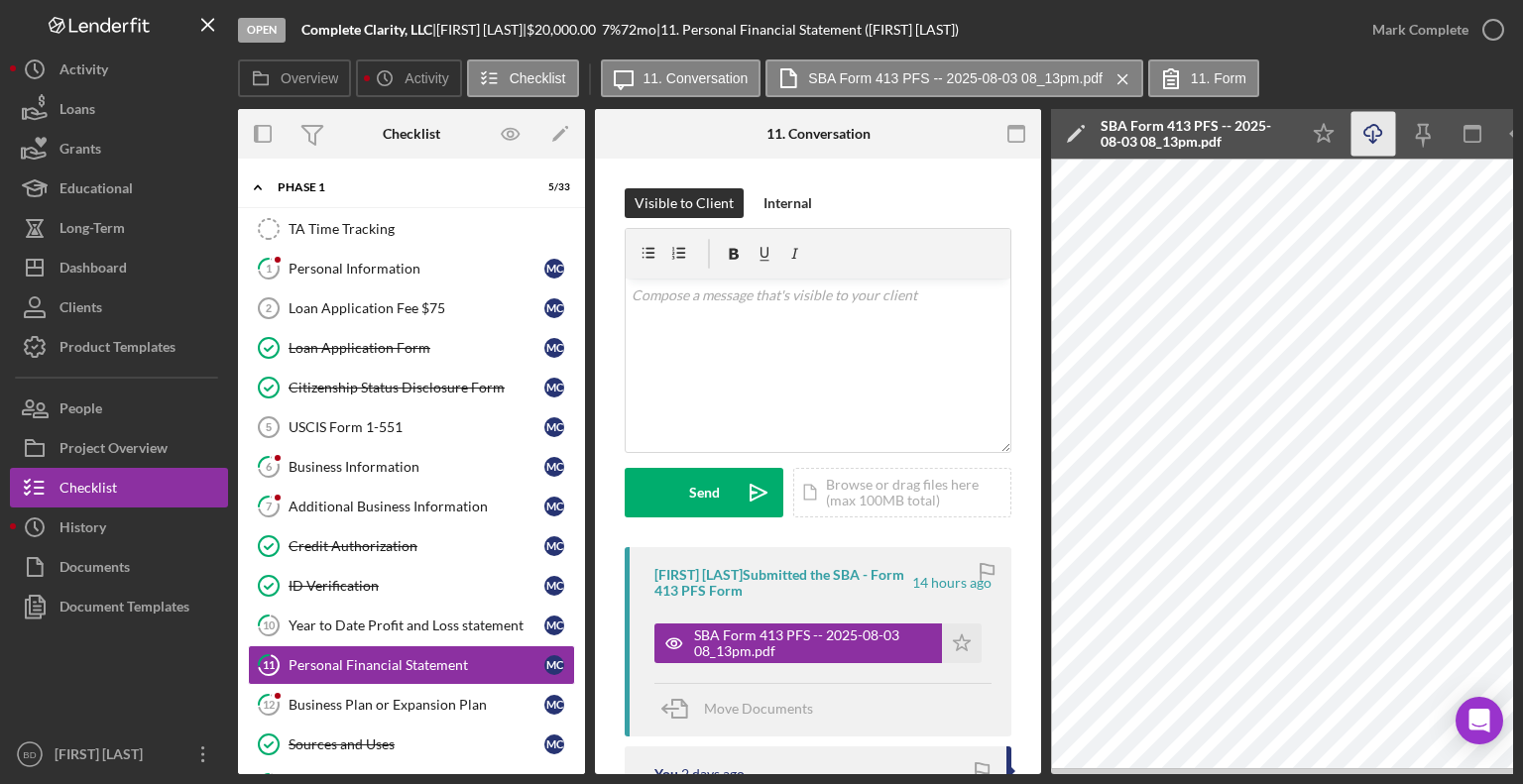 click on "Icon/Download" 